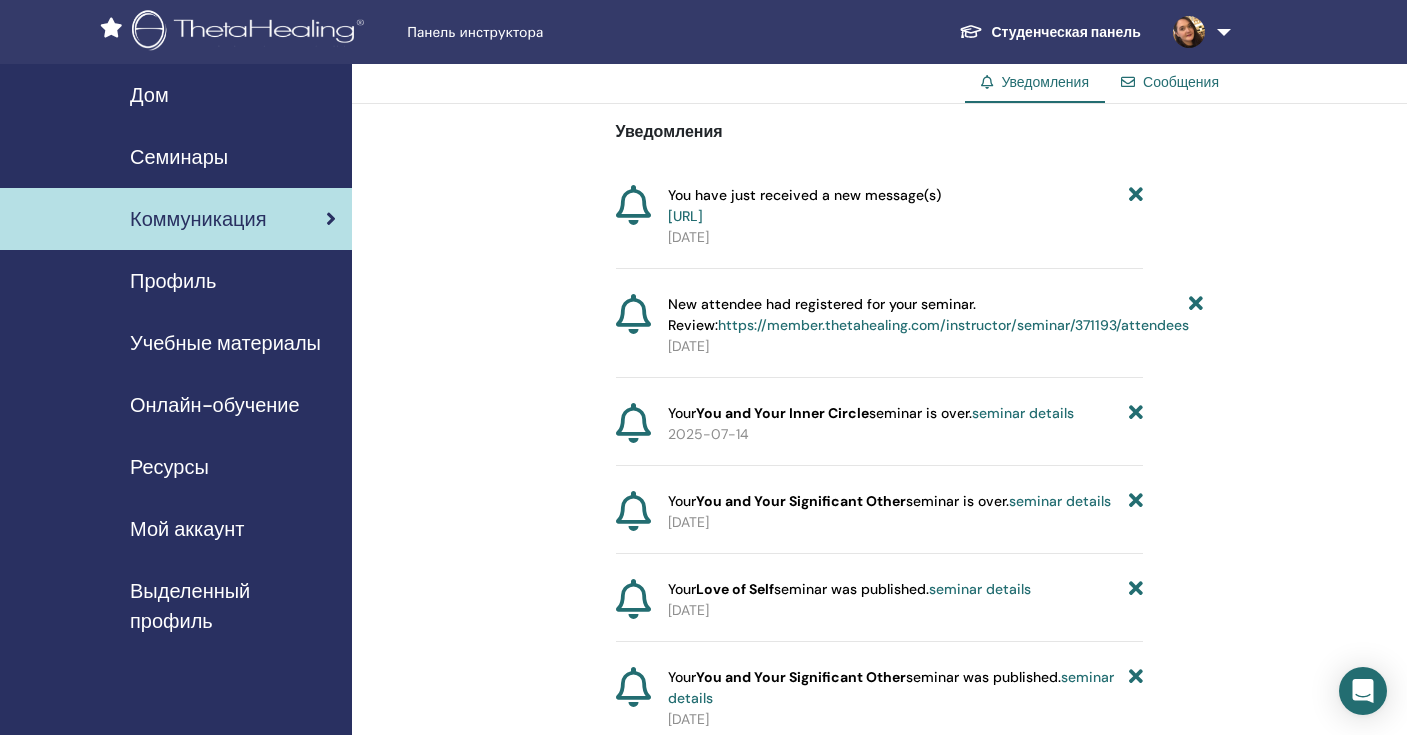scroll, scrollTop: 0, scrollLeft: 0, axis: both 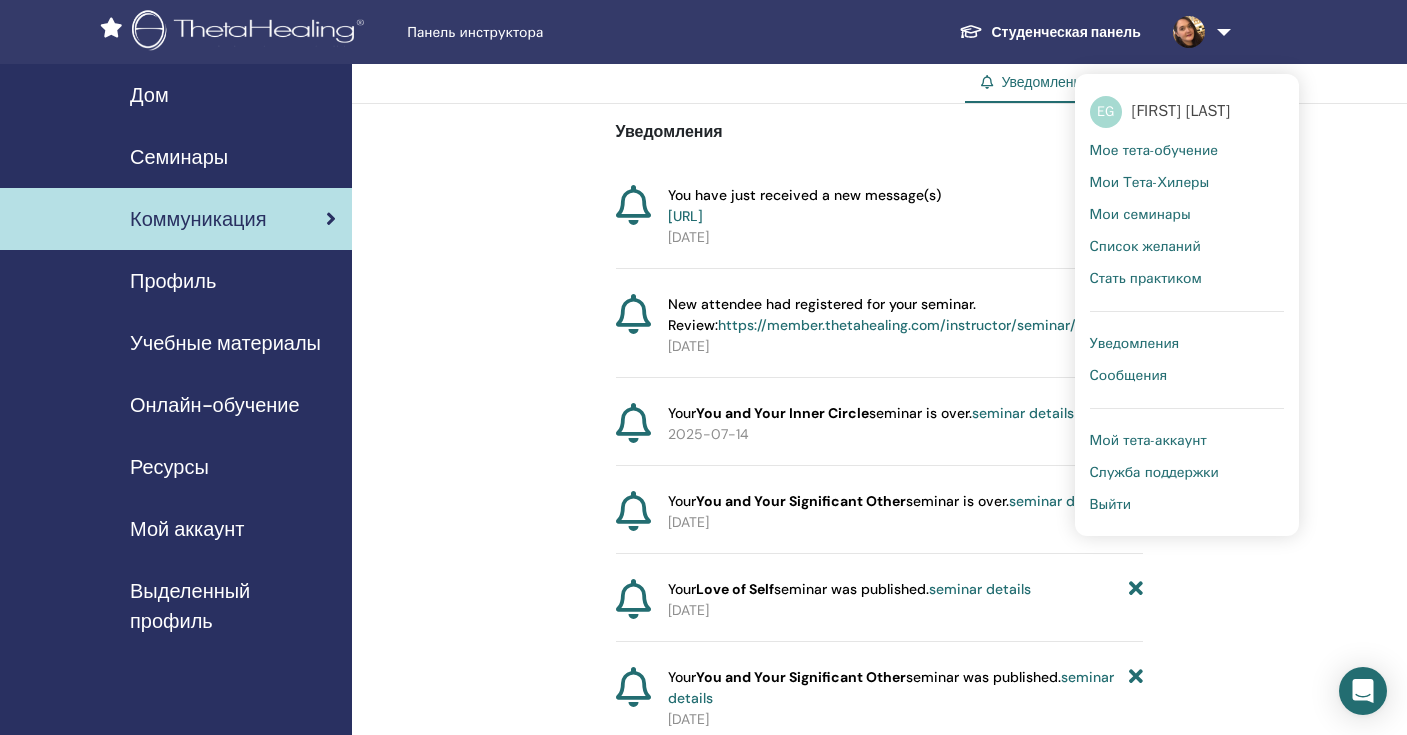 click on "Сообщения" at bounding box center (1129, 376) 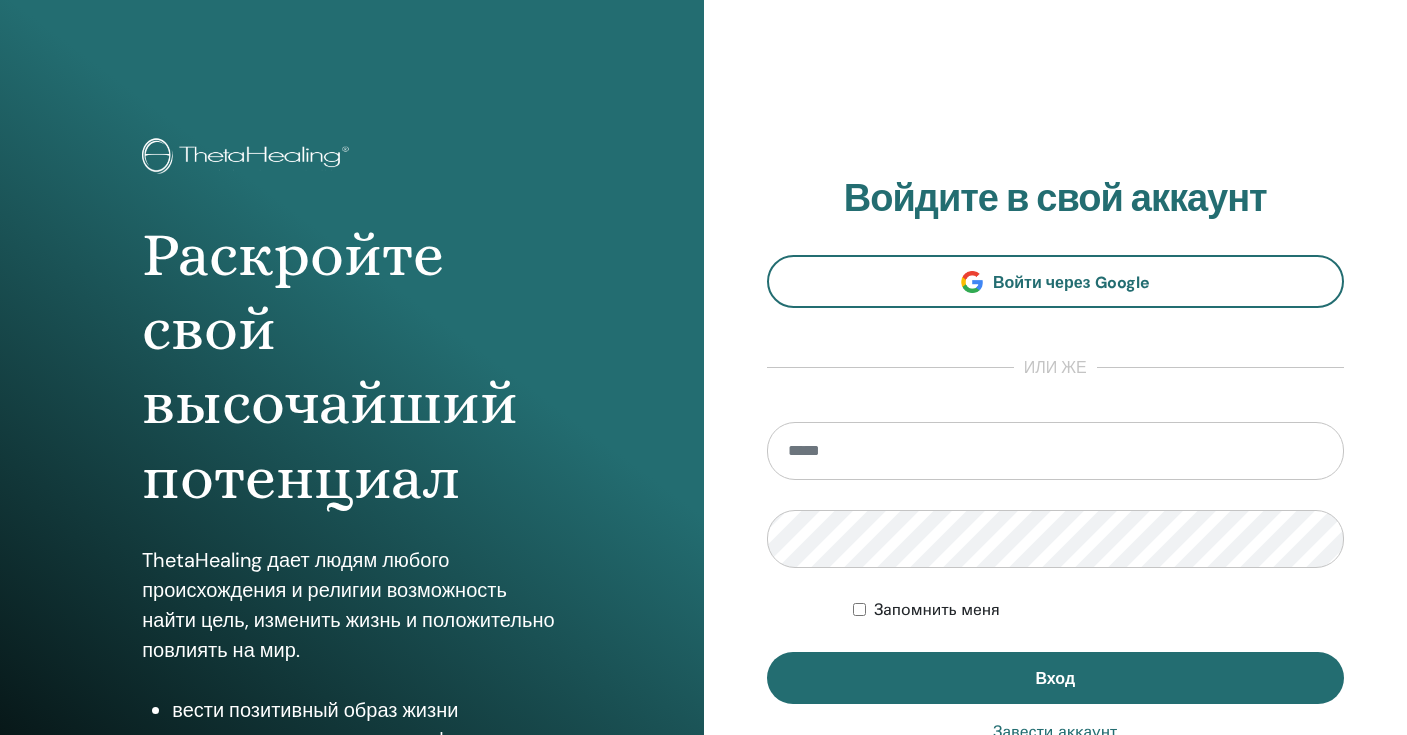 scroll, scrollTop: 0, scrollLeft: 0, axis: both 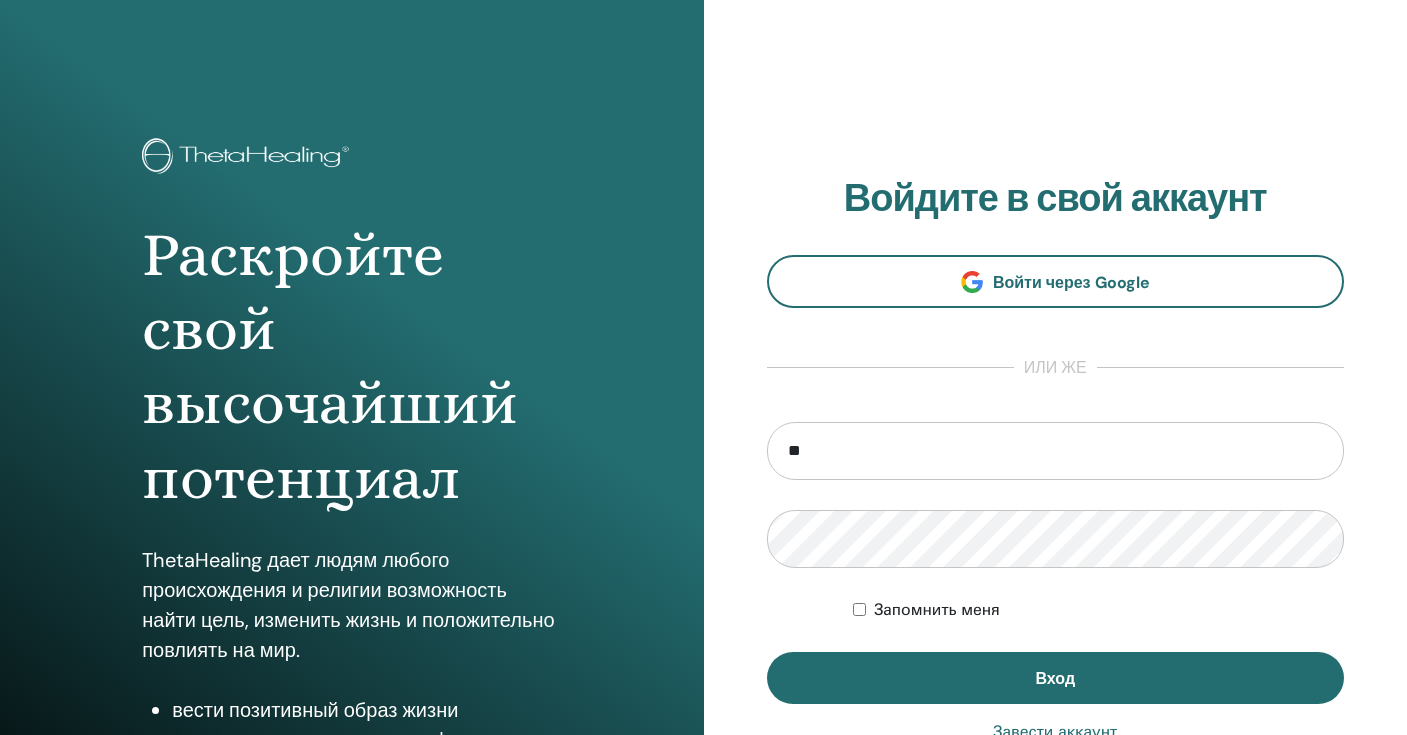 type on "*" 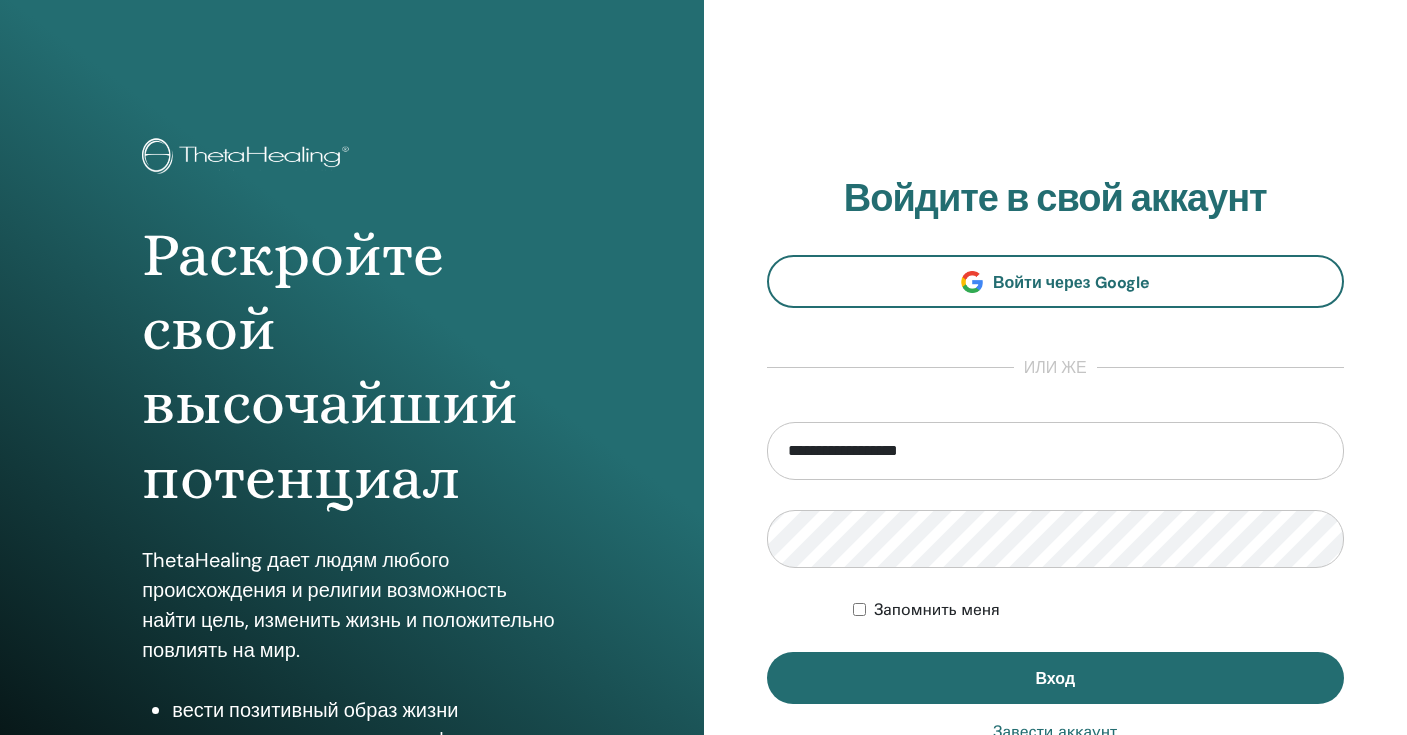 type on "**********" 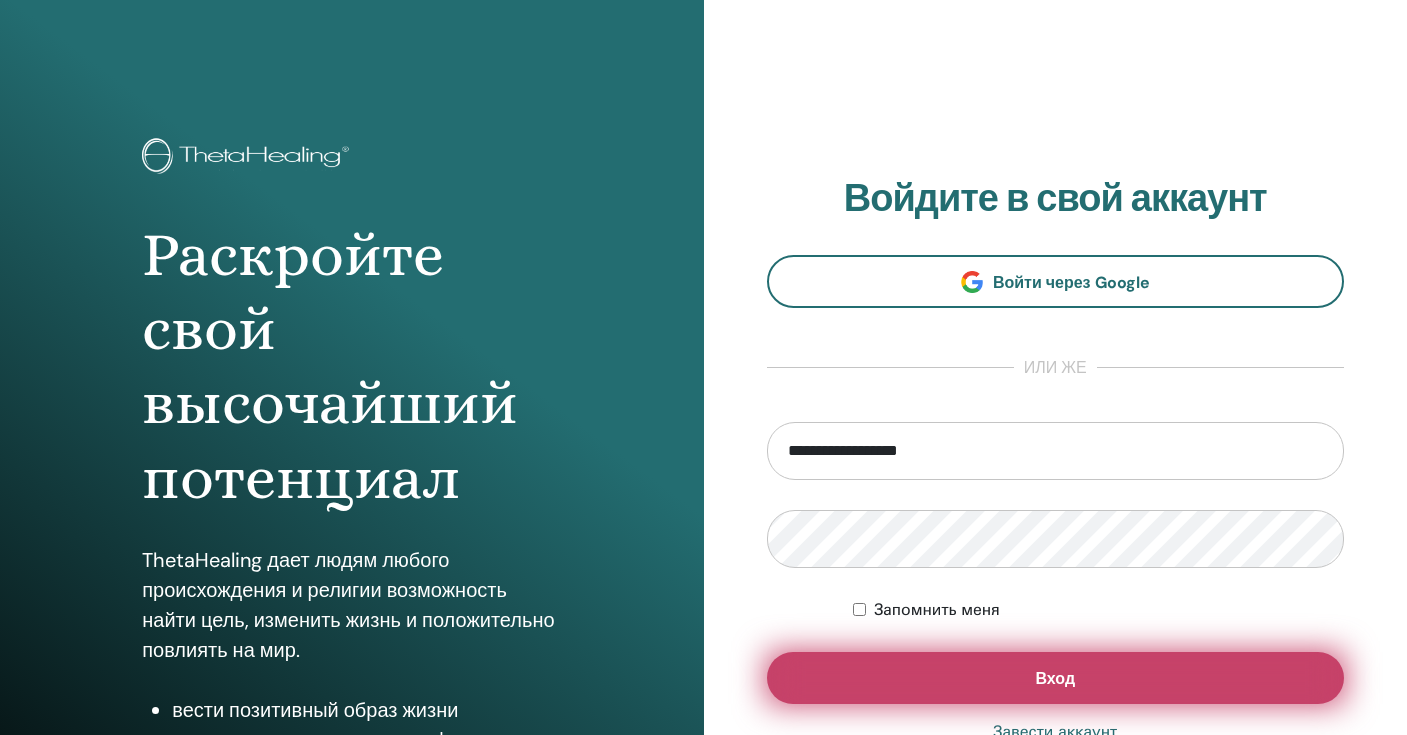 click on "Вход" at bounding box center (1056, 678) 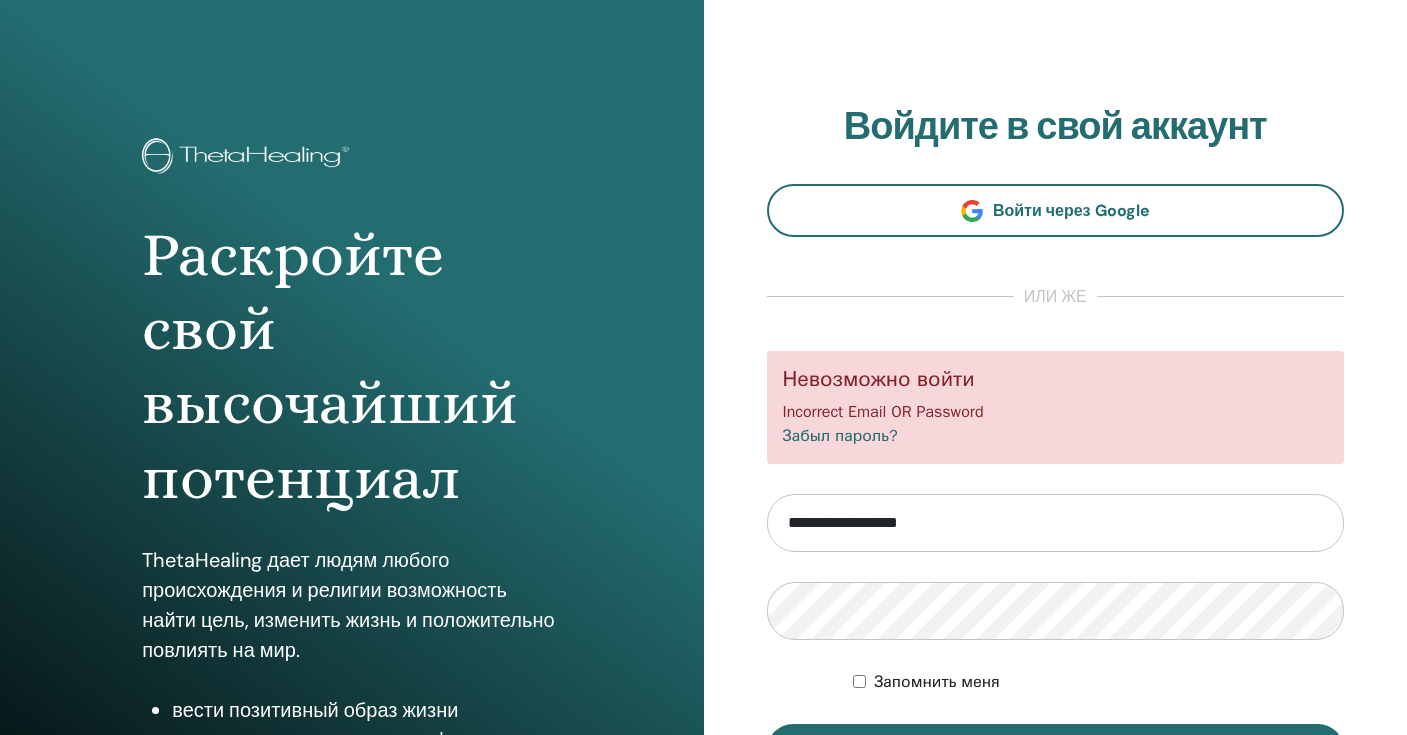 scroll, scrollTop: 0, scrollLeft: 0, axis: both 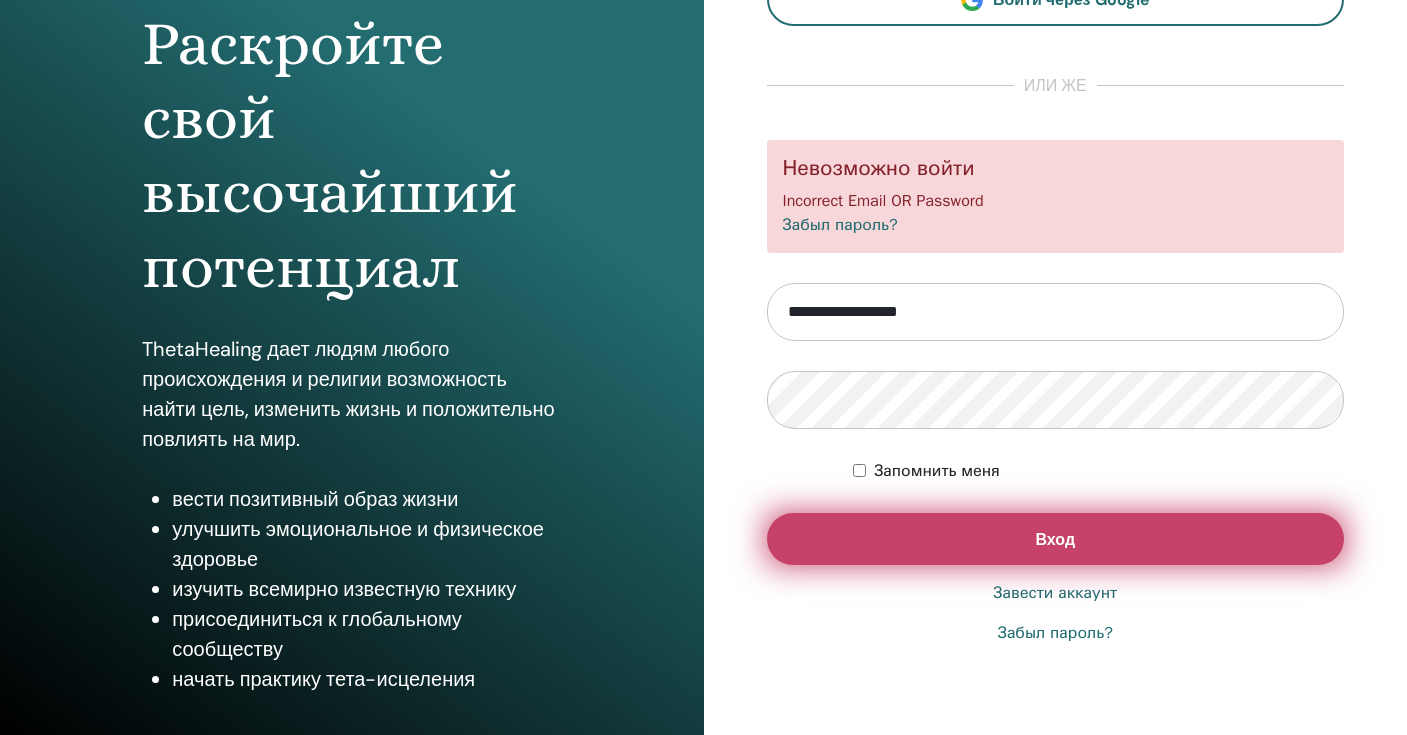click on "Вход" at bounding box center [1056, 539] 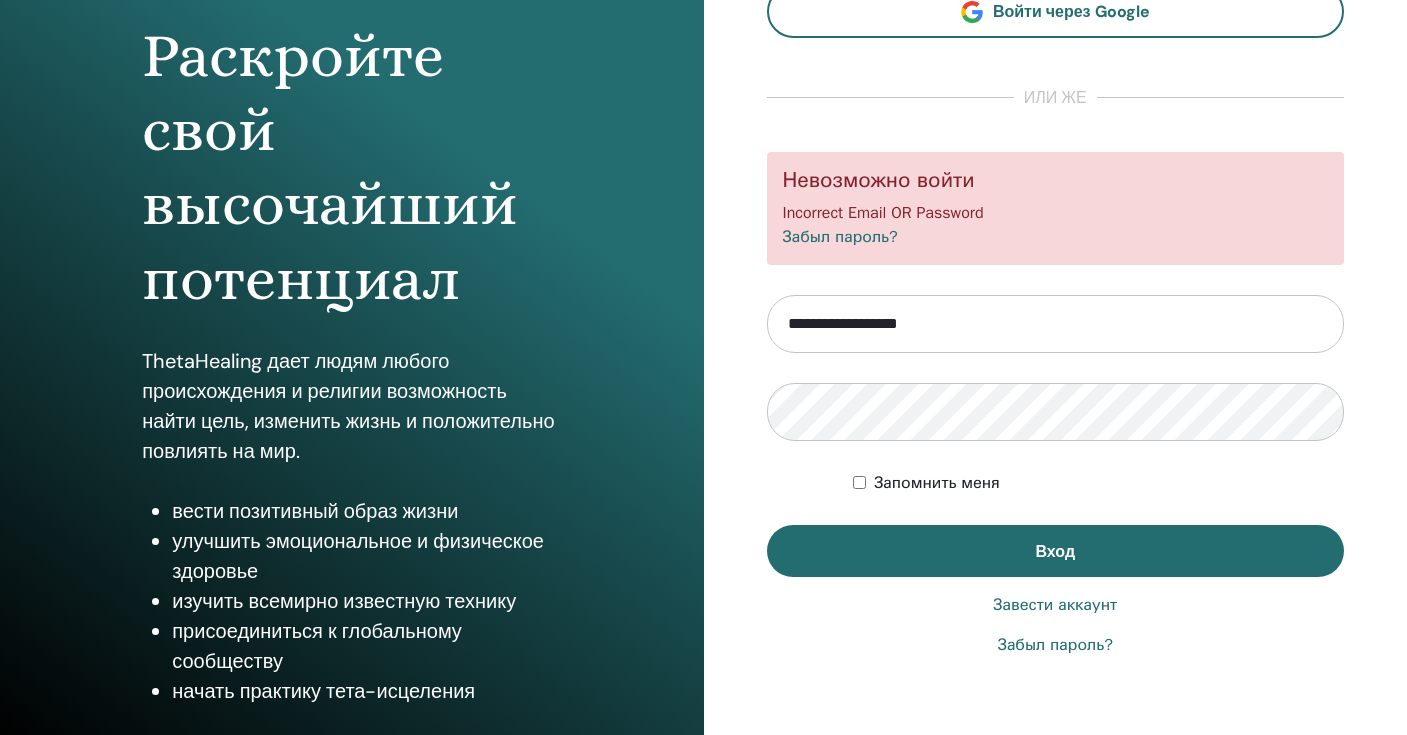 scroll, scrollTop: 196, scrollLeft: 0, axis: vertical 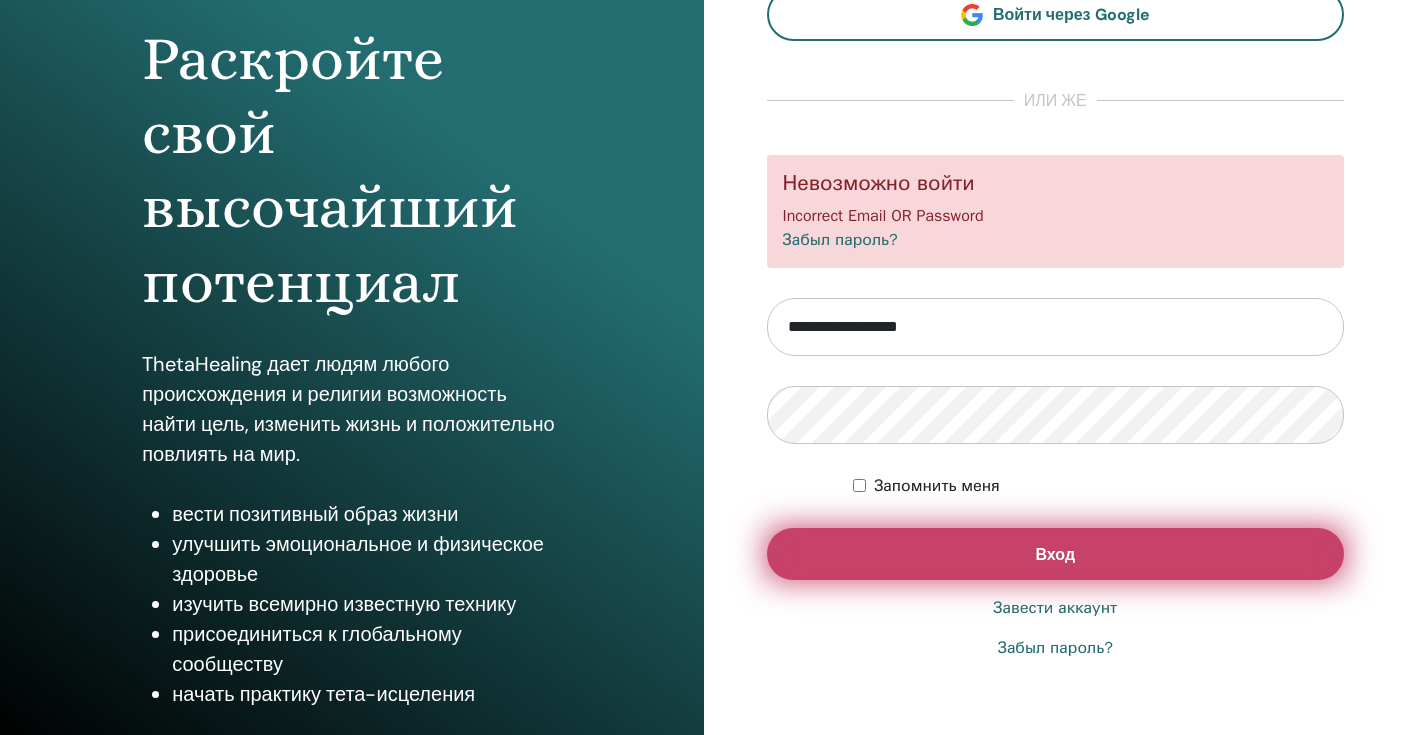 click on "Вход" at bounding box center (1056, 554) 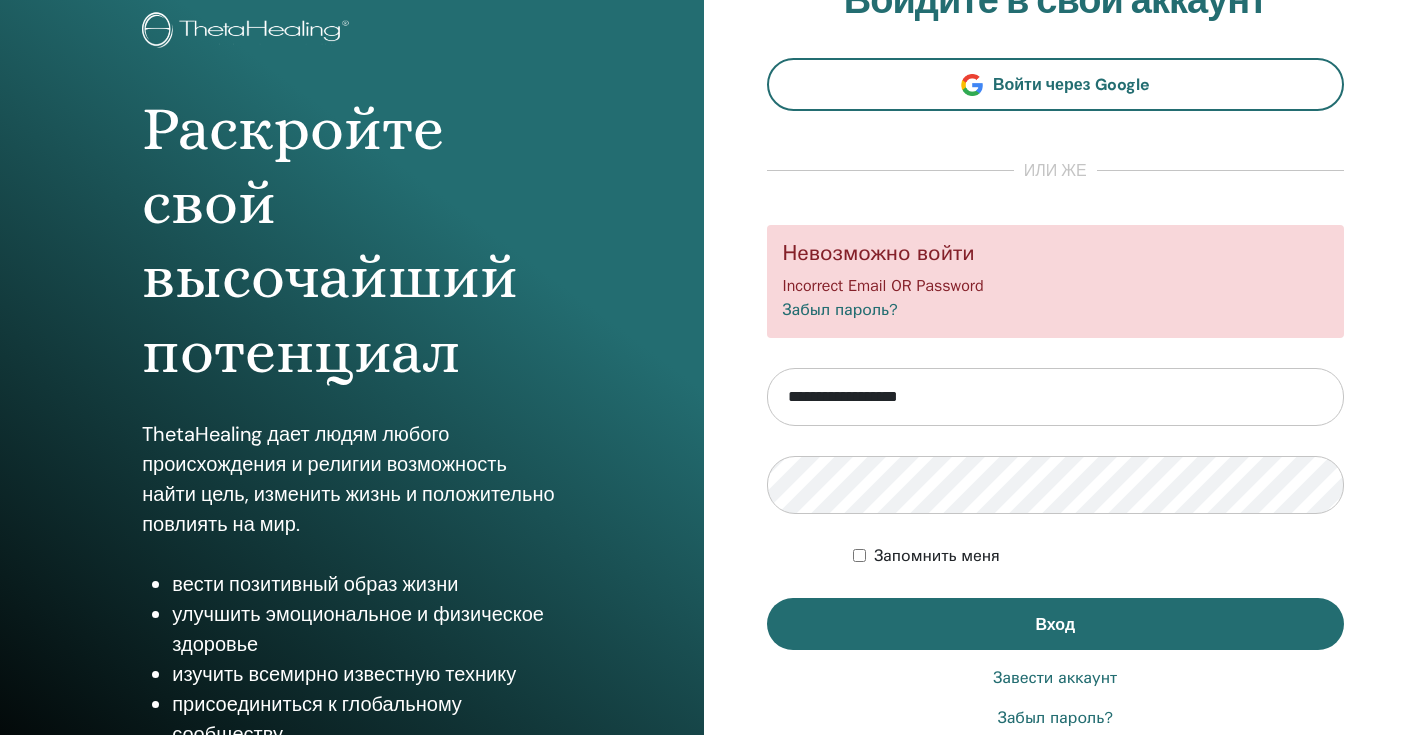 scroll, scrollTop: 132, scrollLeft: 0, axis: vertical 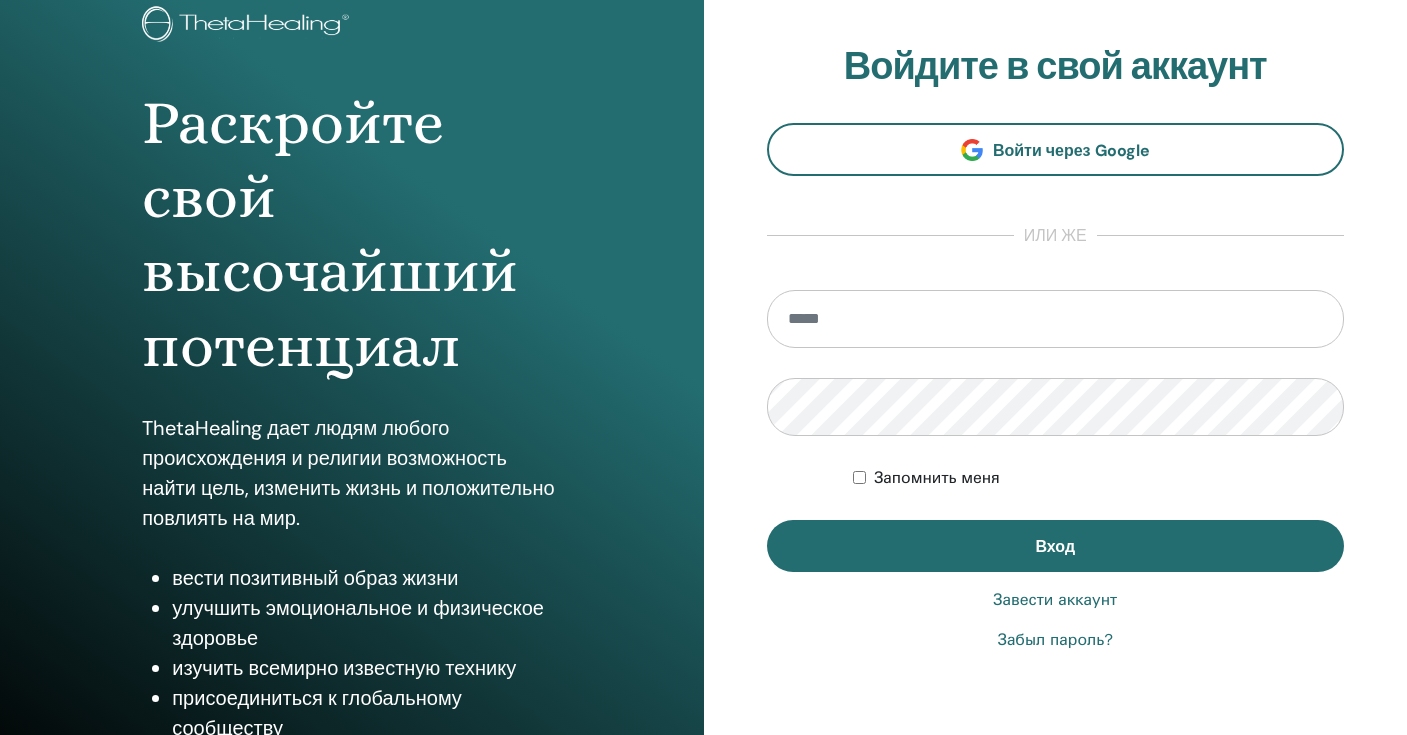 click at bounding box center [1056, 319] 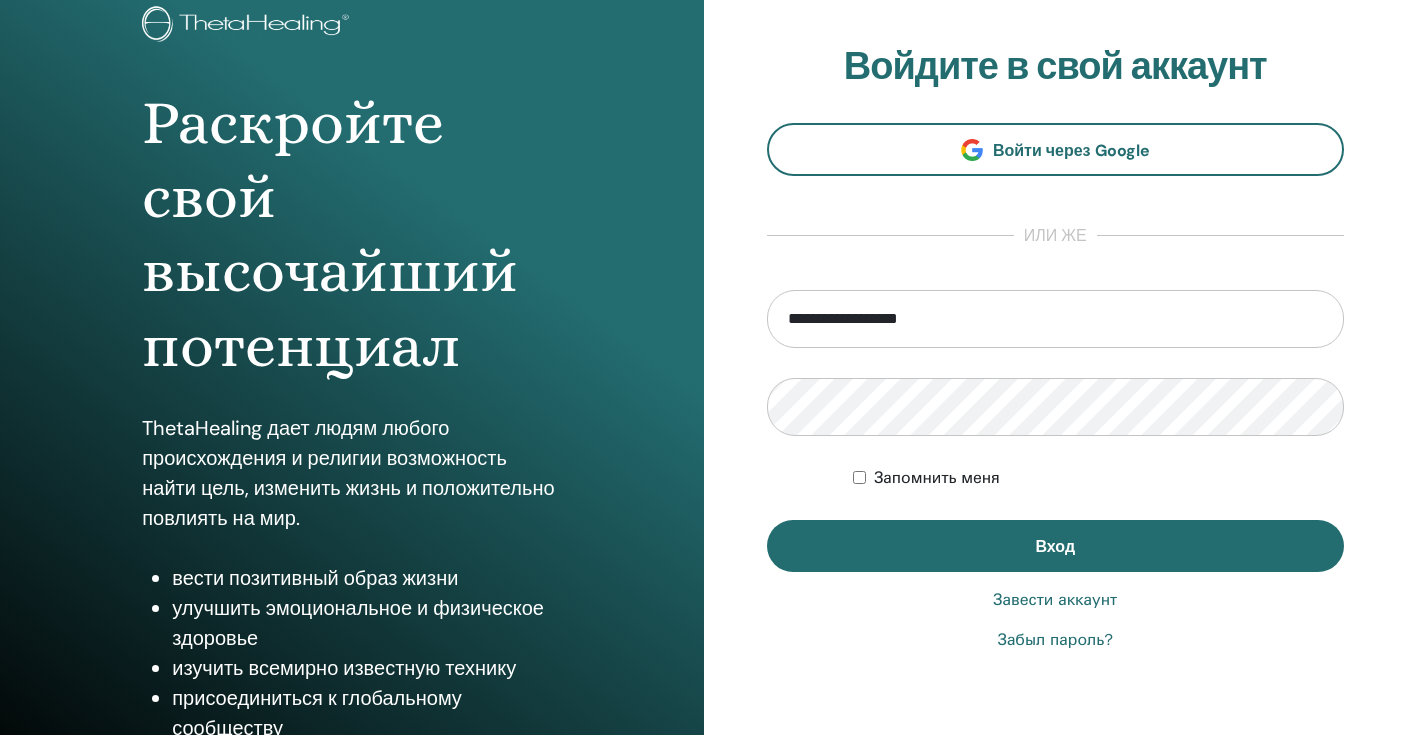 type on "**********" 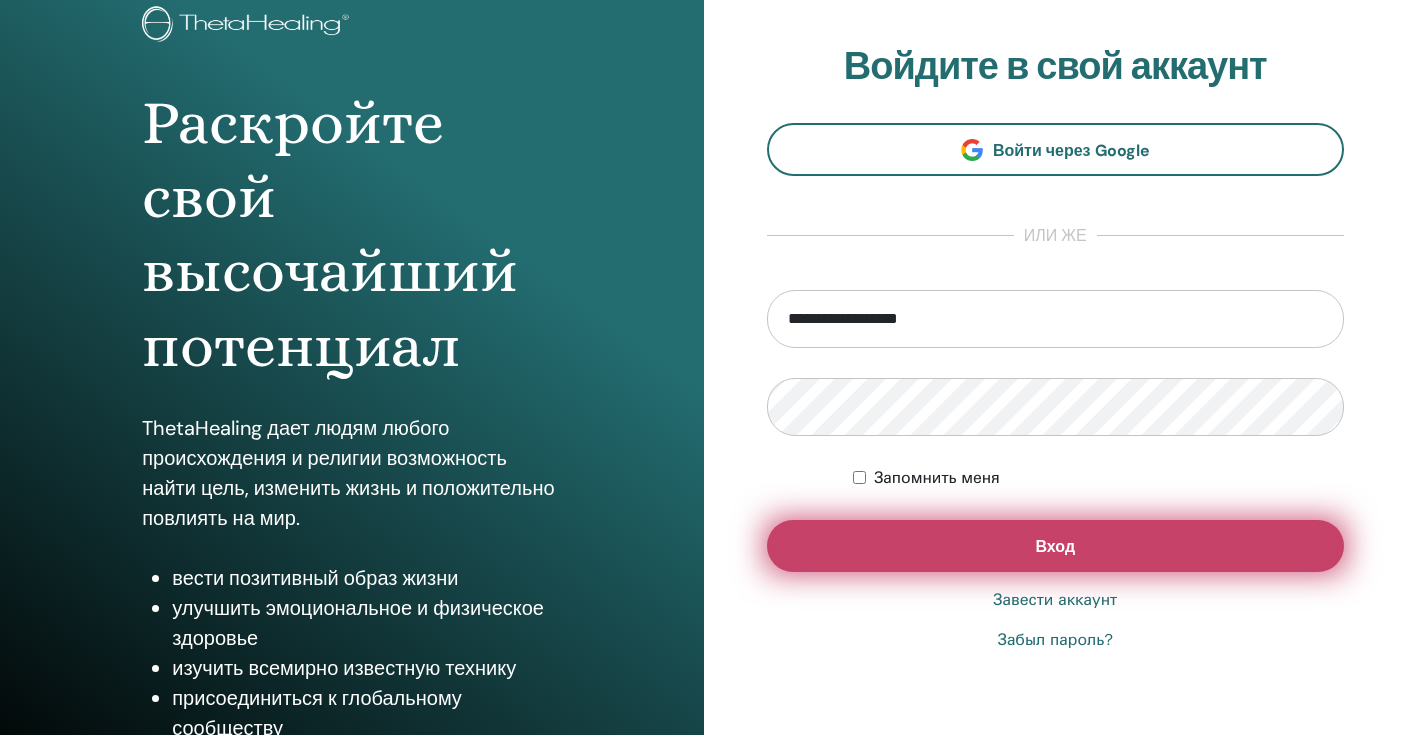 click on "Вход" at bounding box center (1056, 546) 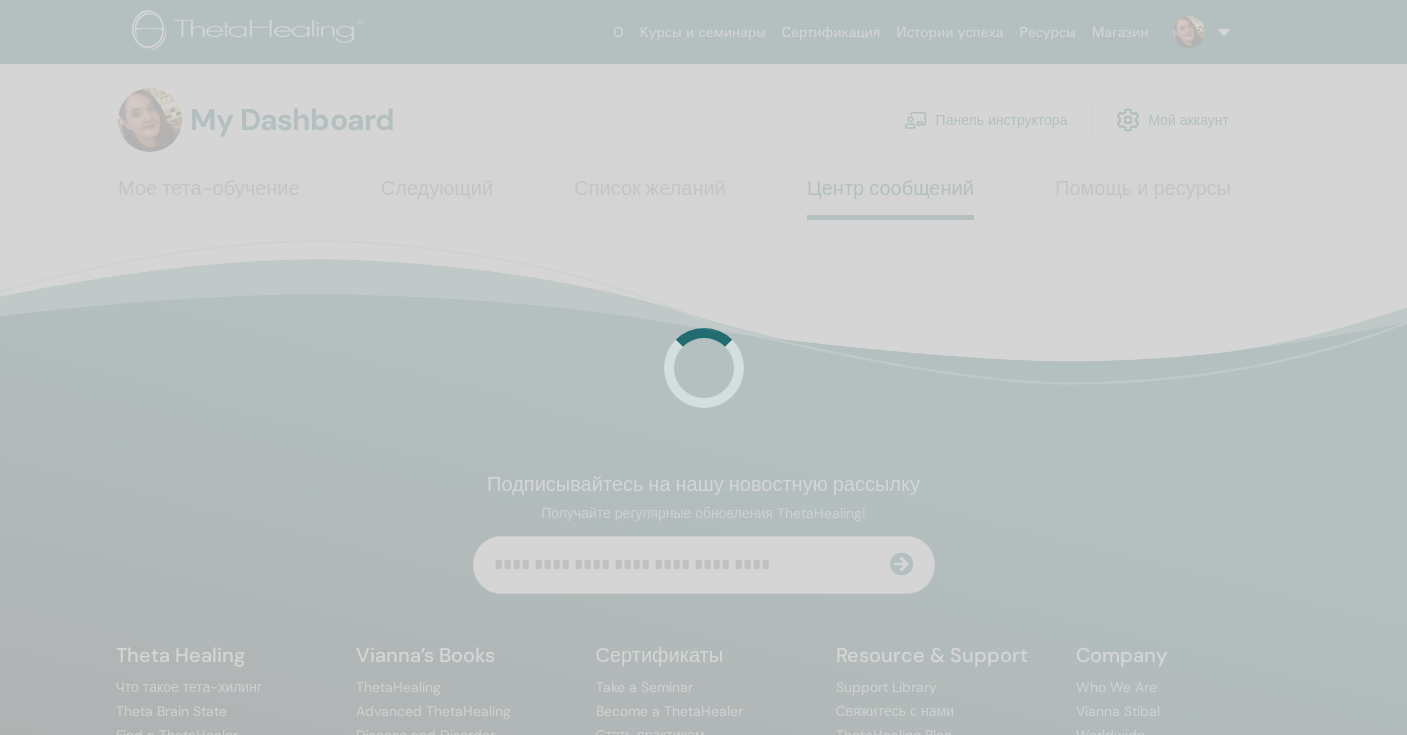 scroll, scrollTop: 0, scrollLeft: 0, axis: both 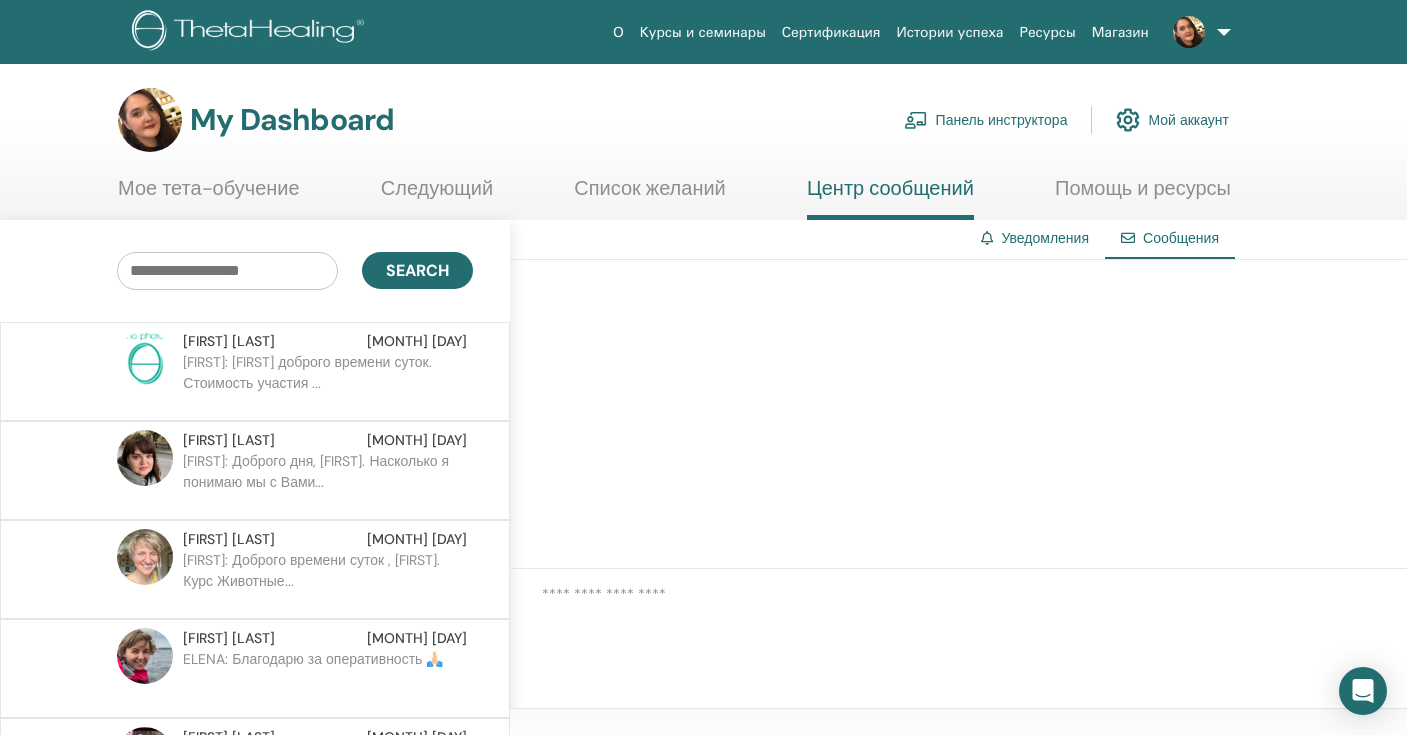 click on "[FIRST]: [FIRST] доброго времени суток. Стоимость участия ..." at bounding box center (328, 382) 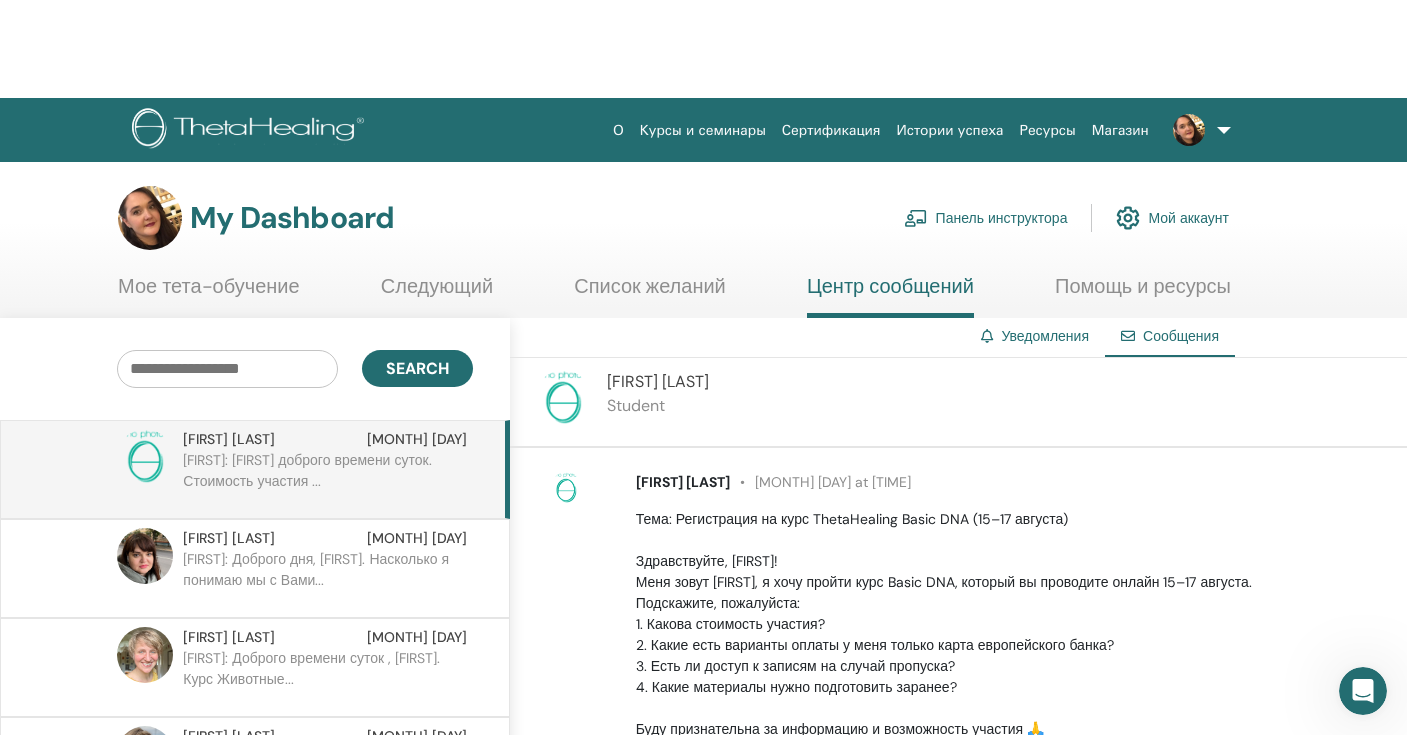 scroll, scrollTop: 316, scrollLeft: 0, axis: vertical 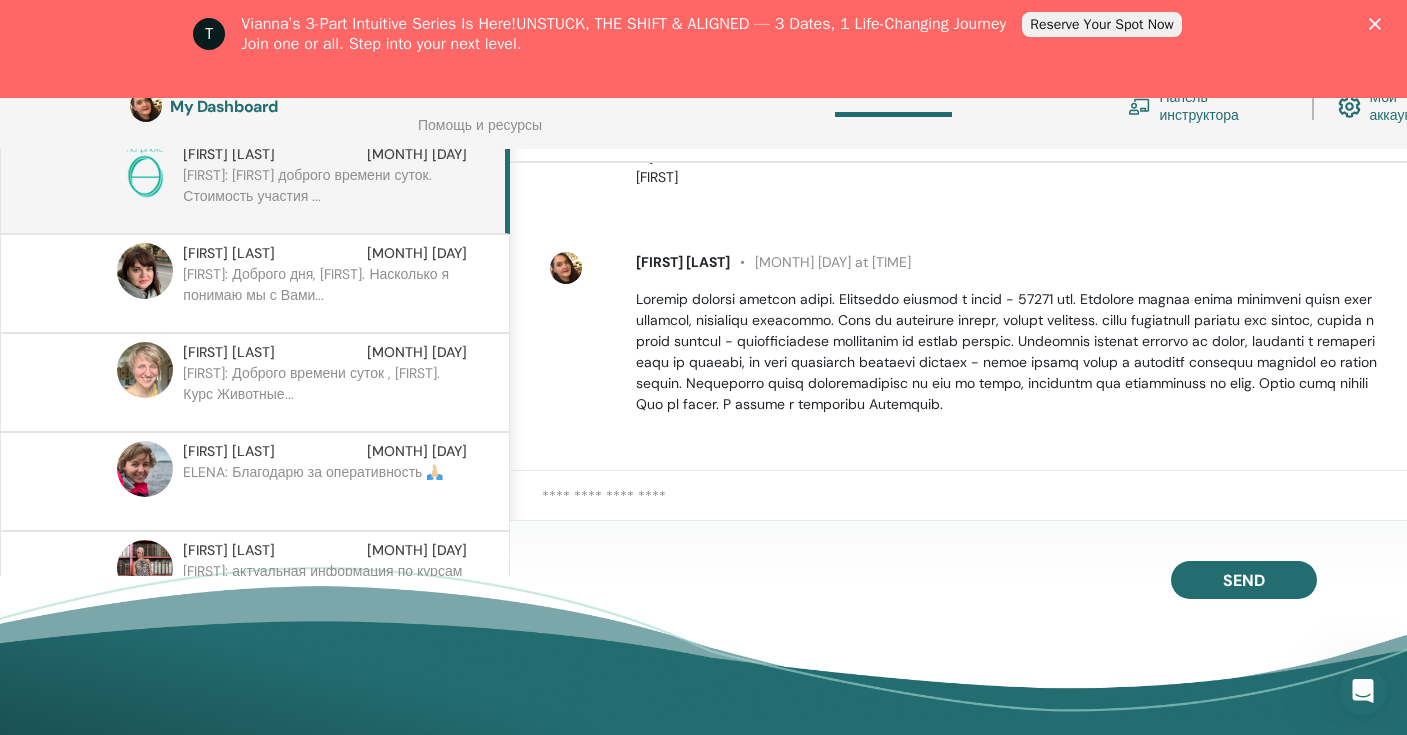 click at bounding box center [974, 507] 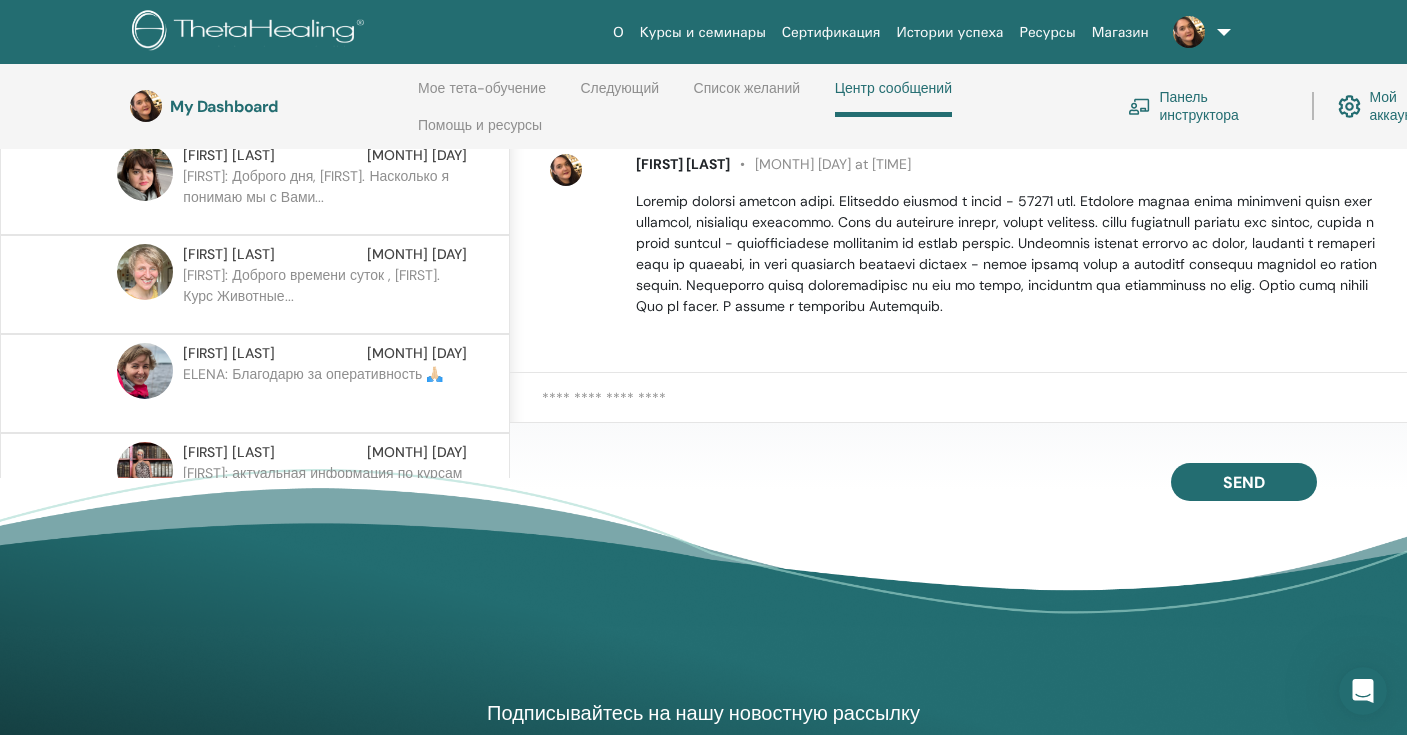 click at bounding box center [974, 409] 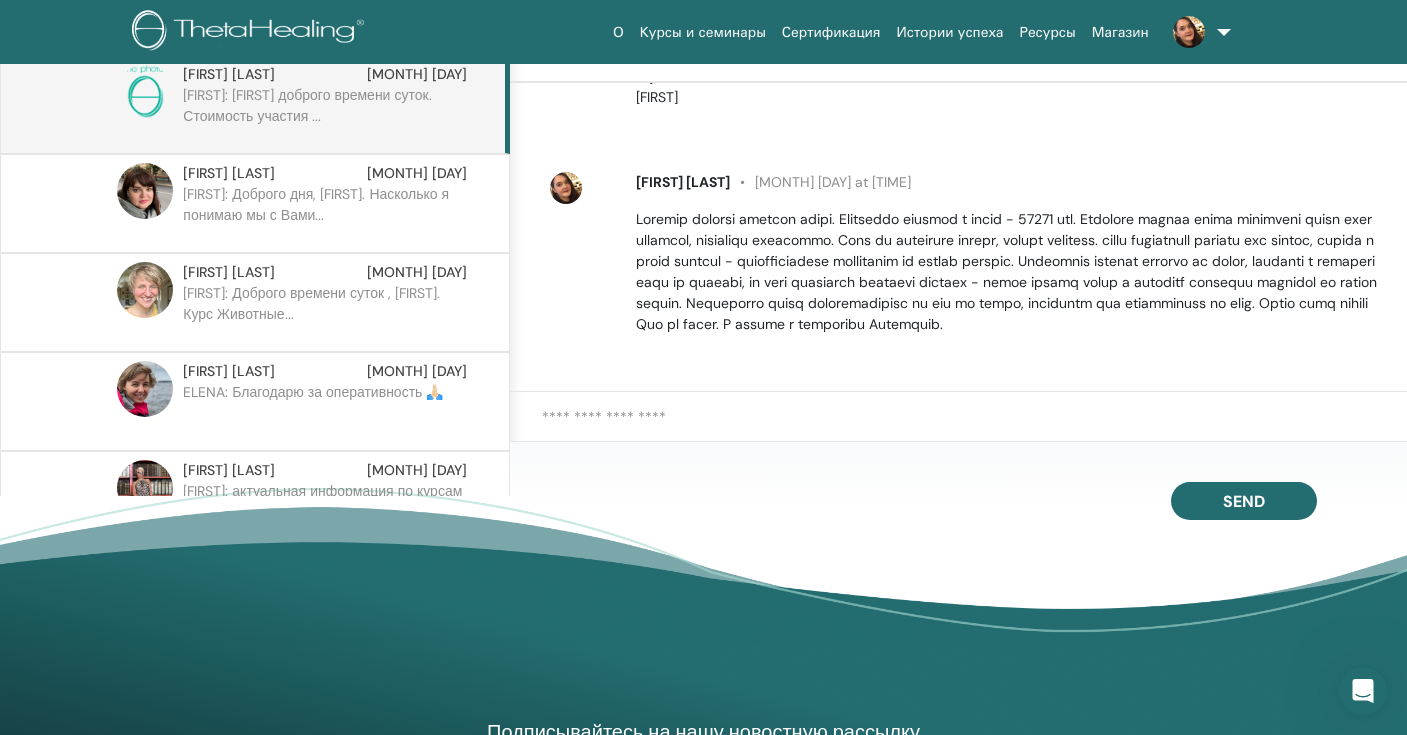 scroll, scrollTop: 0, scrollLeft: 0, axis: both 